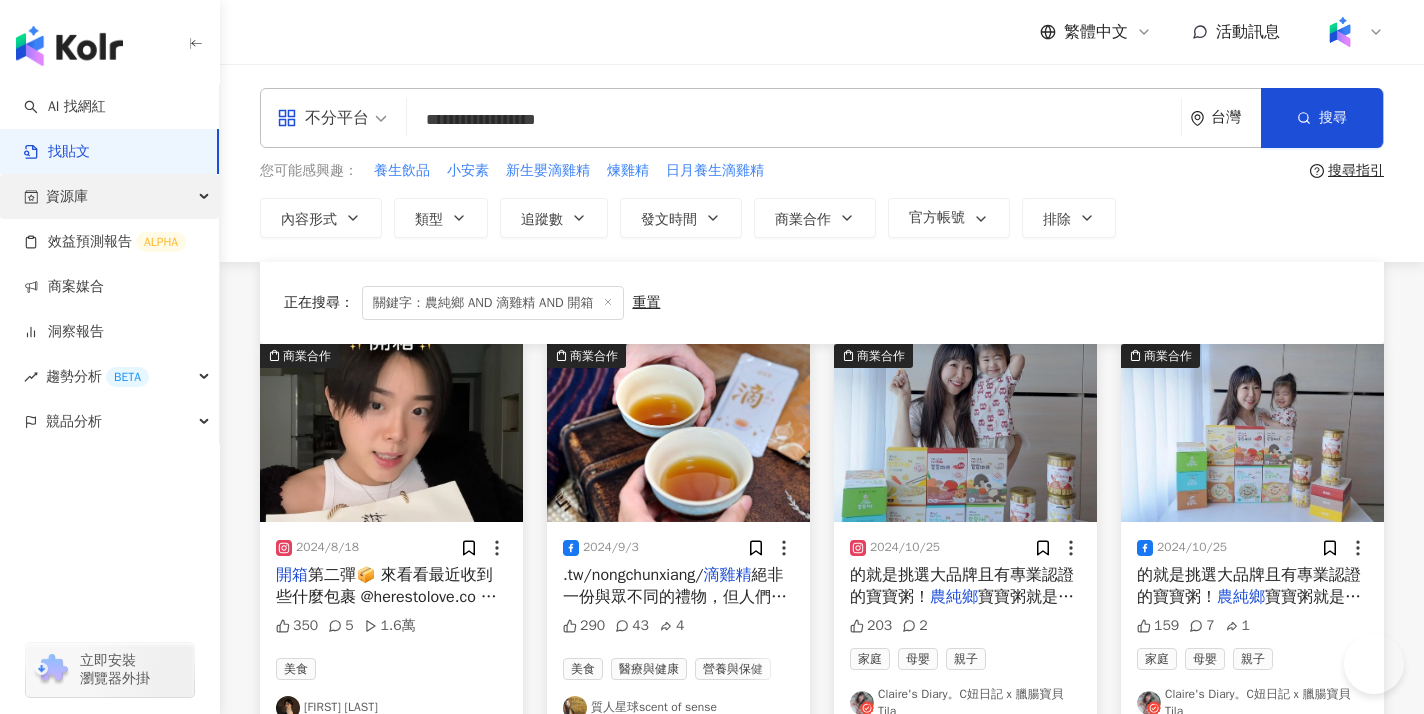scroll, scrollTop: 575, scrollLeft: 0, axis: vertical 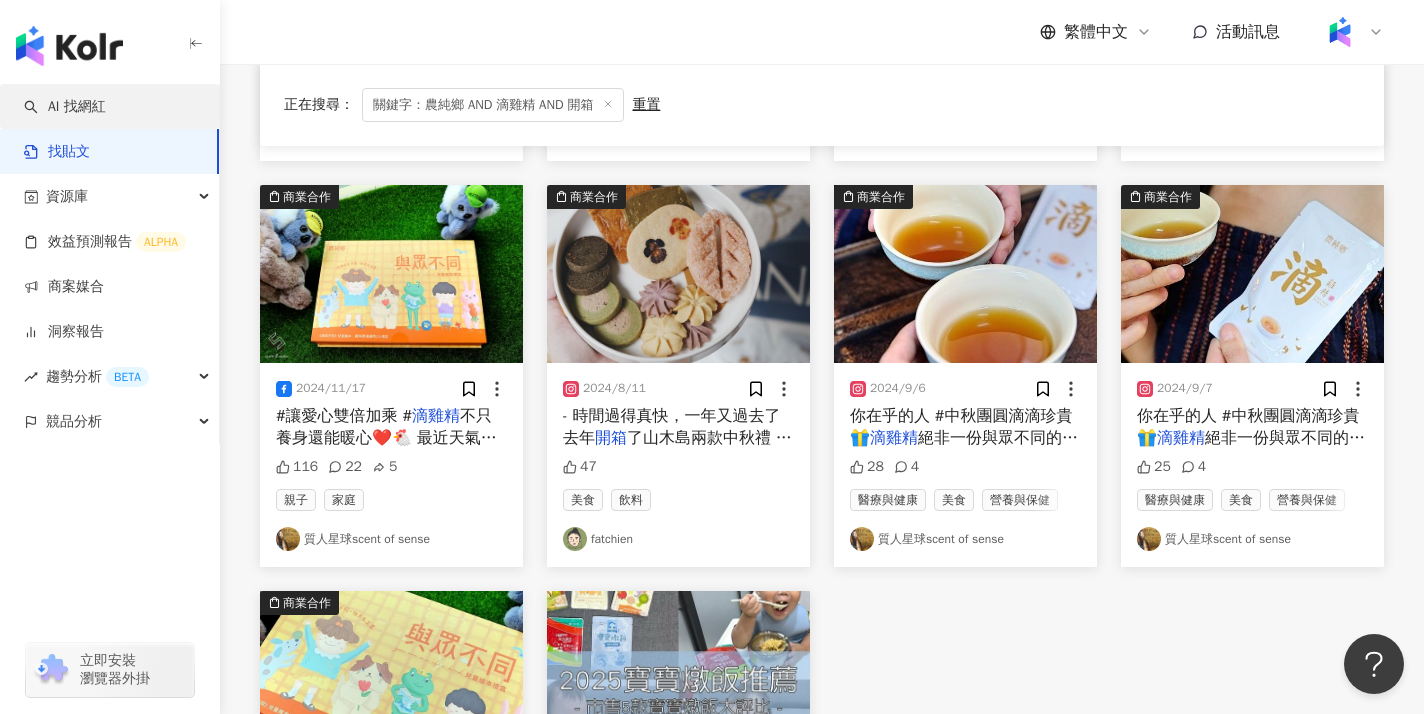 click on "AI 找網紅" at bounding box center [65, 107] 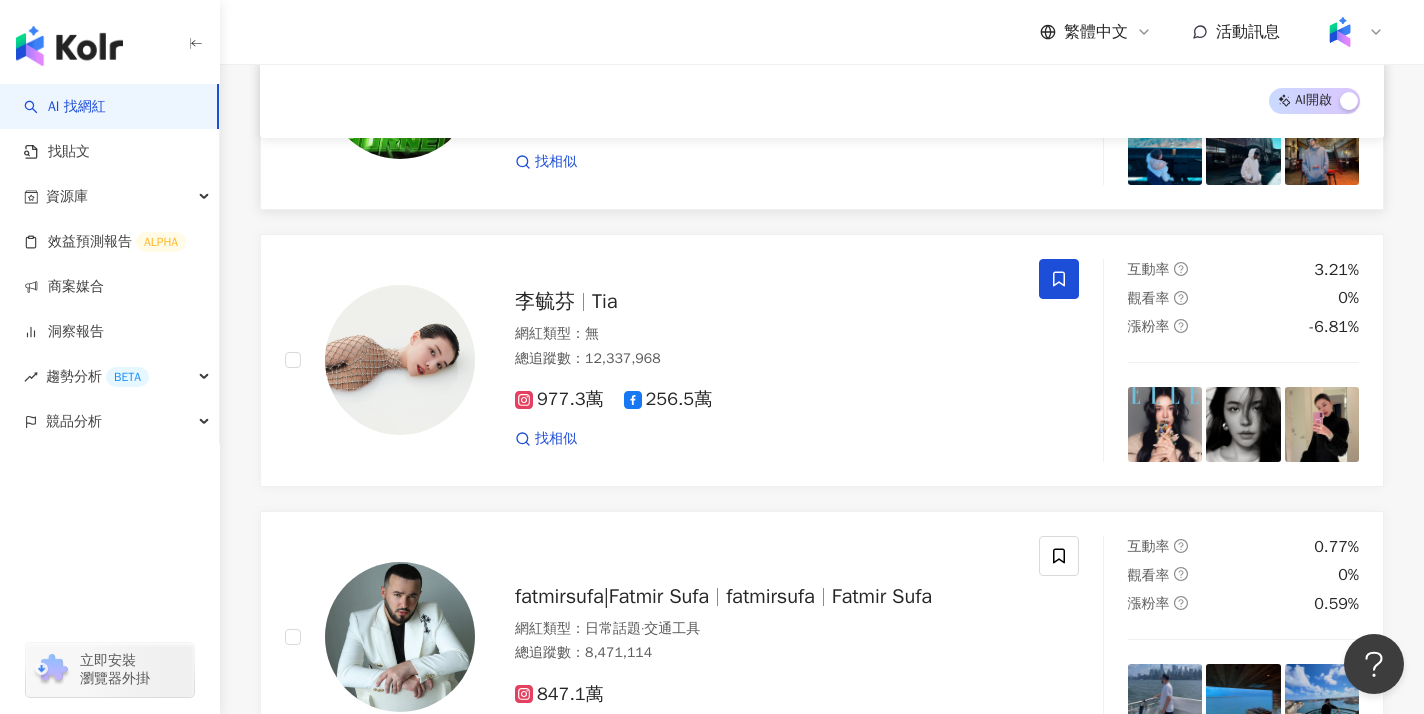 scroll, scrollTop: 660, scrollLeft: 0, axis: vertical 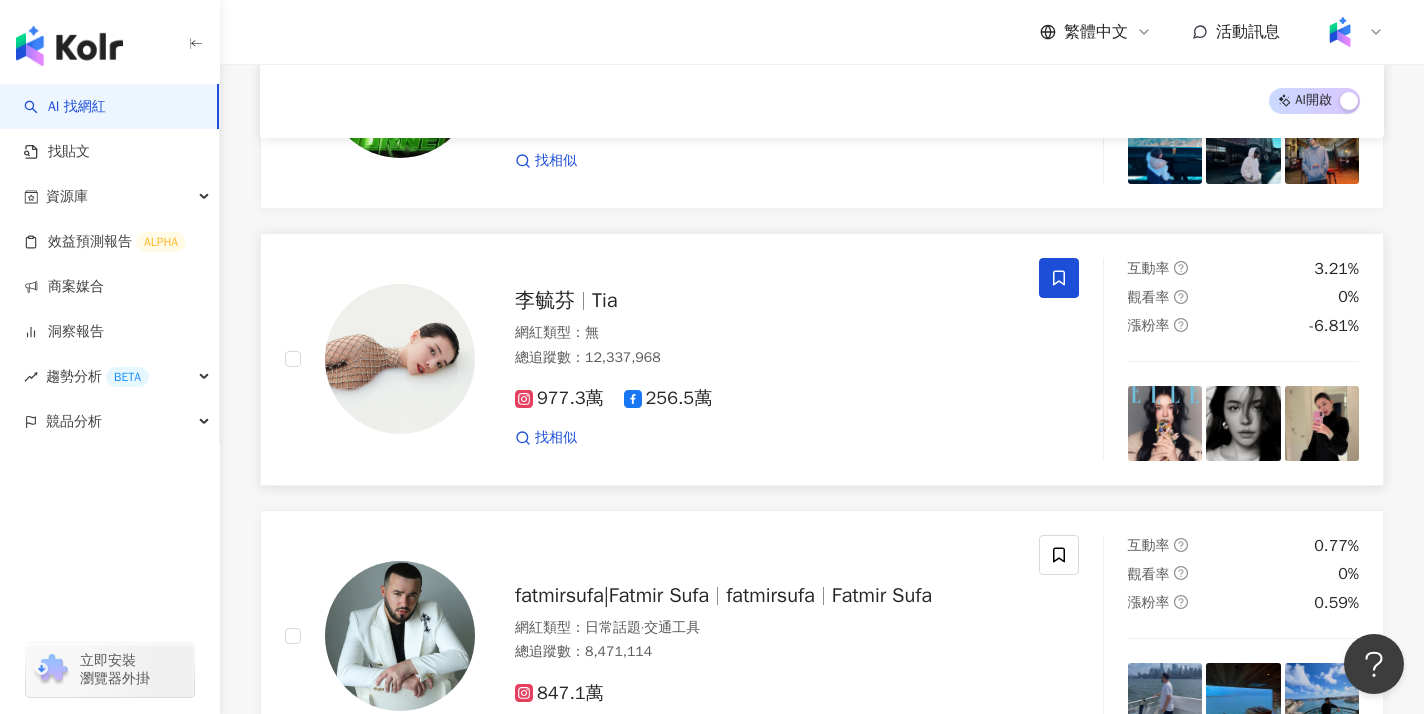 click on "李毓芬" at bounding box center (545, 300) 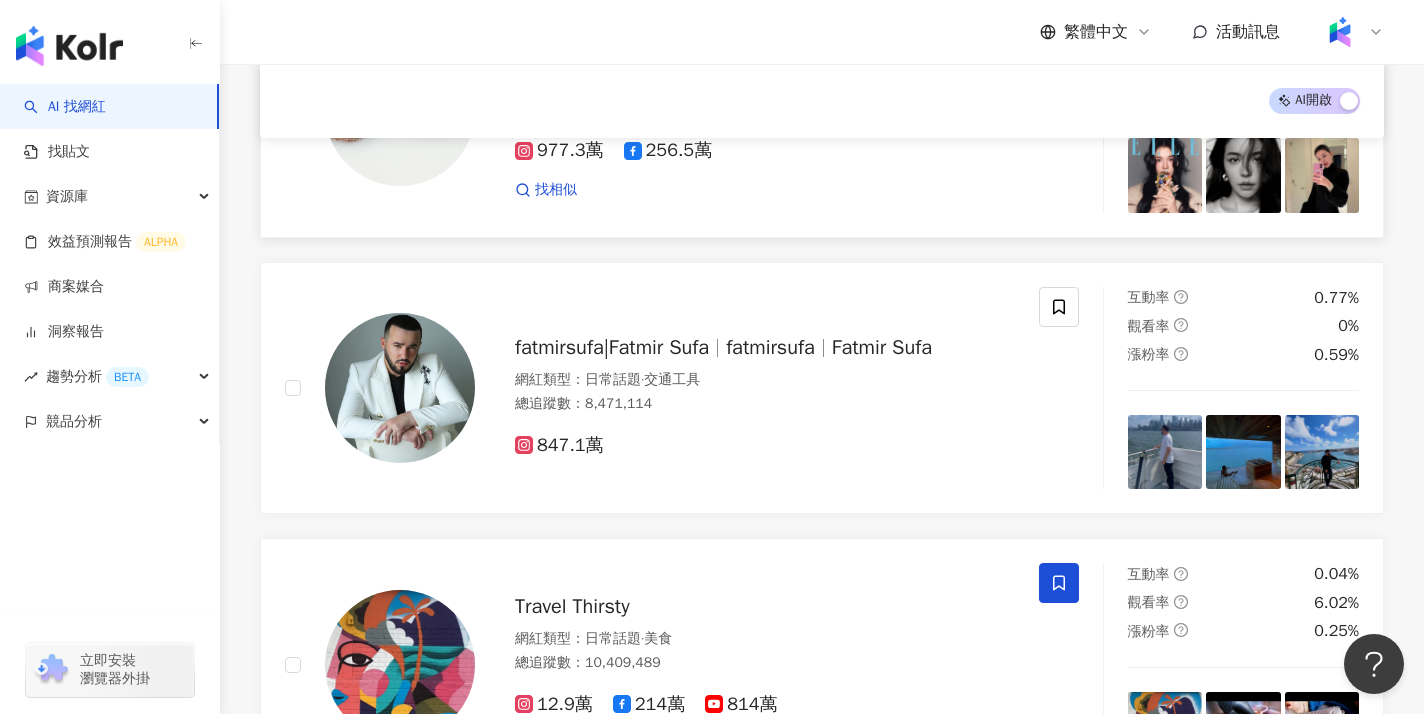 scroll, scrollTop: 940, scrollLeft: 0, axis: vertical 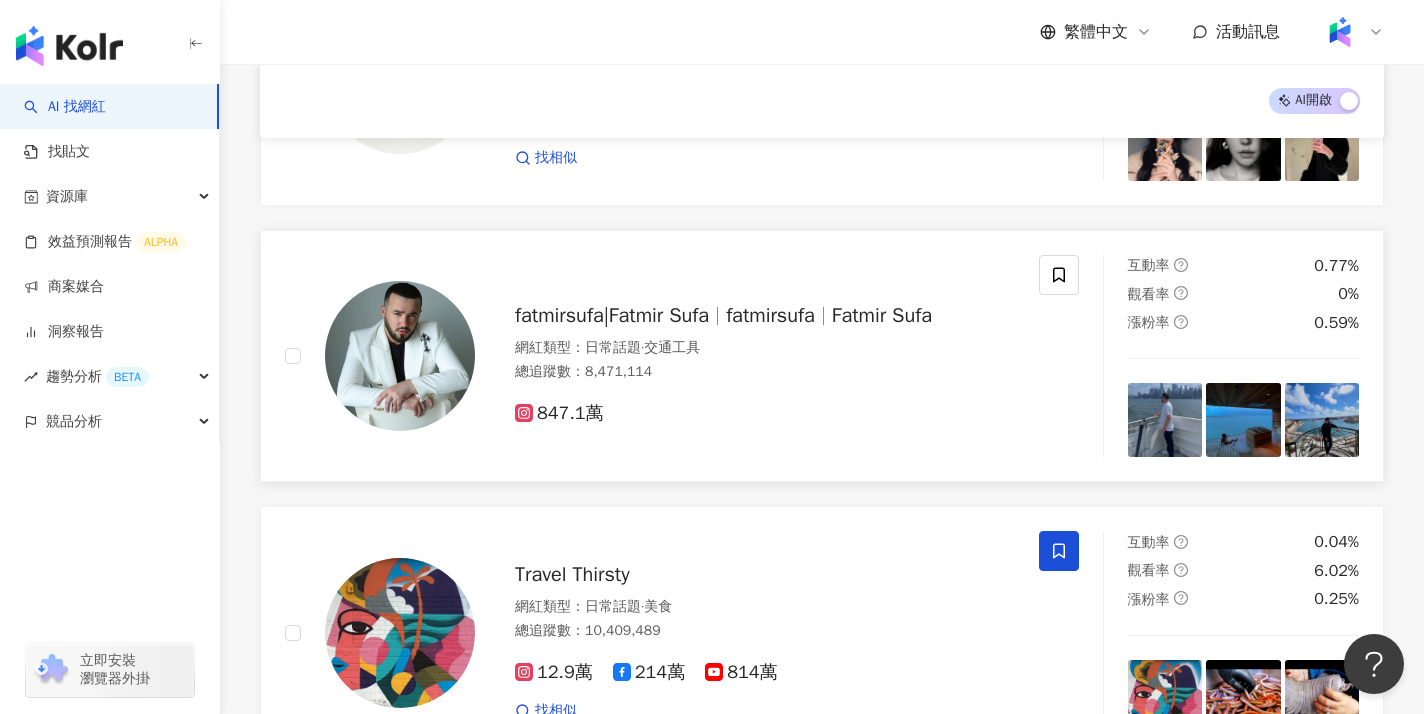 click at bounding box center [400, 356] 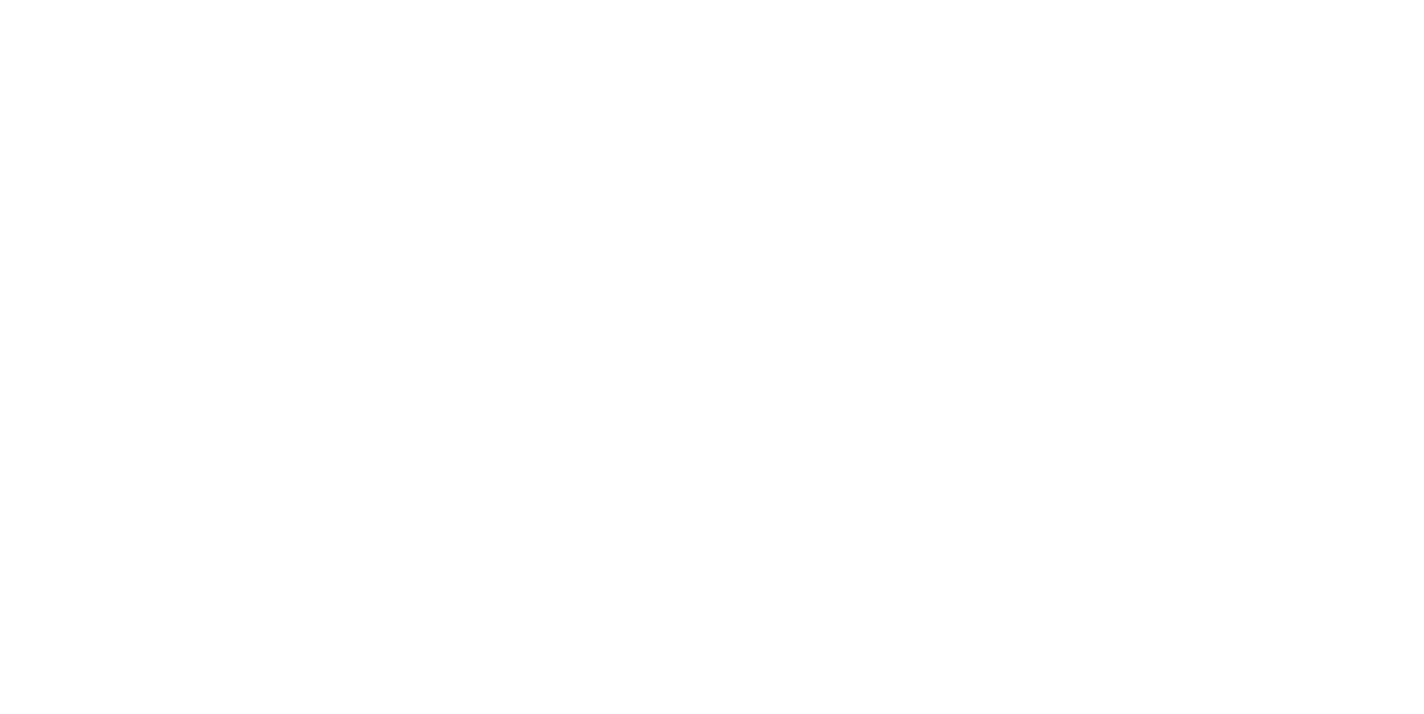 scroll, scrollTop: 72, scrollLeft: 0, axis: vertical 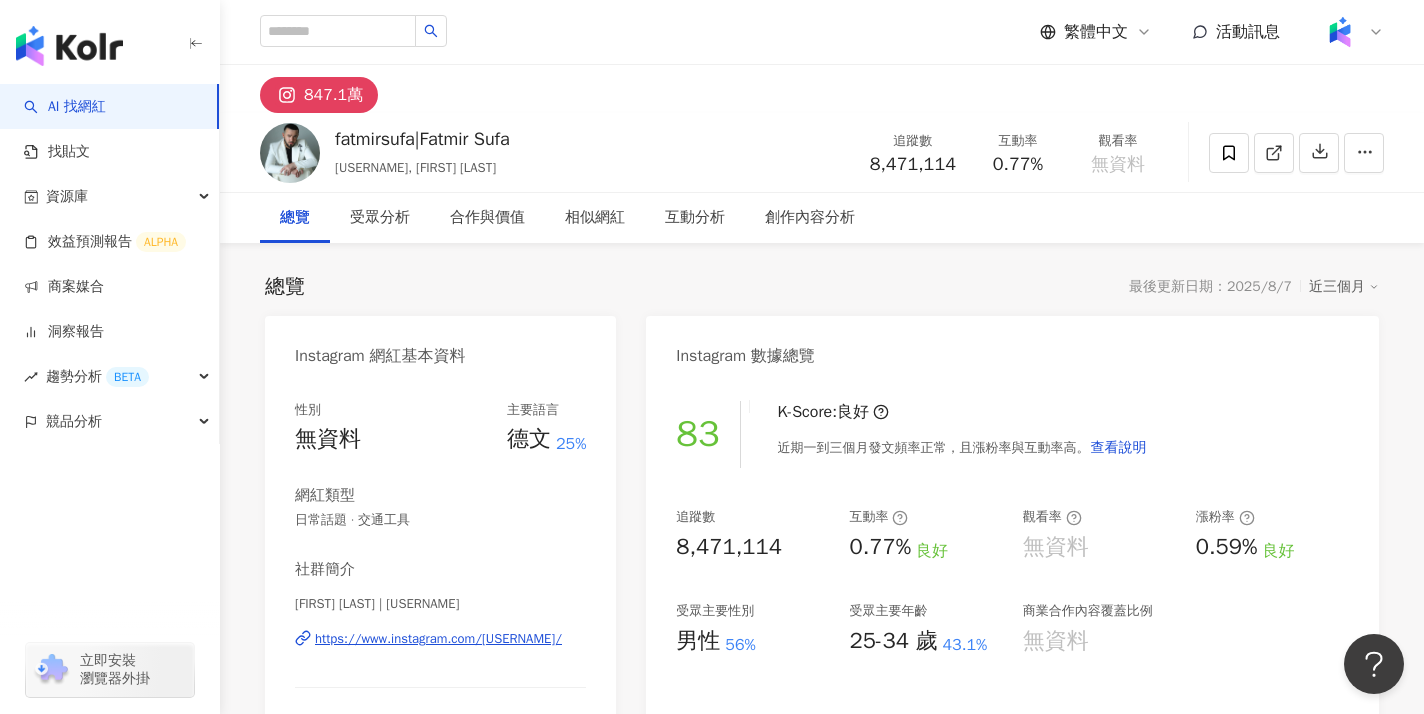 click on "AI 找網紅" at bounding box center [65, 107] 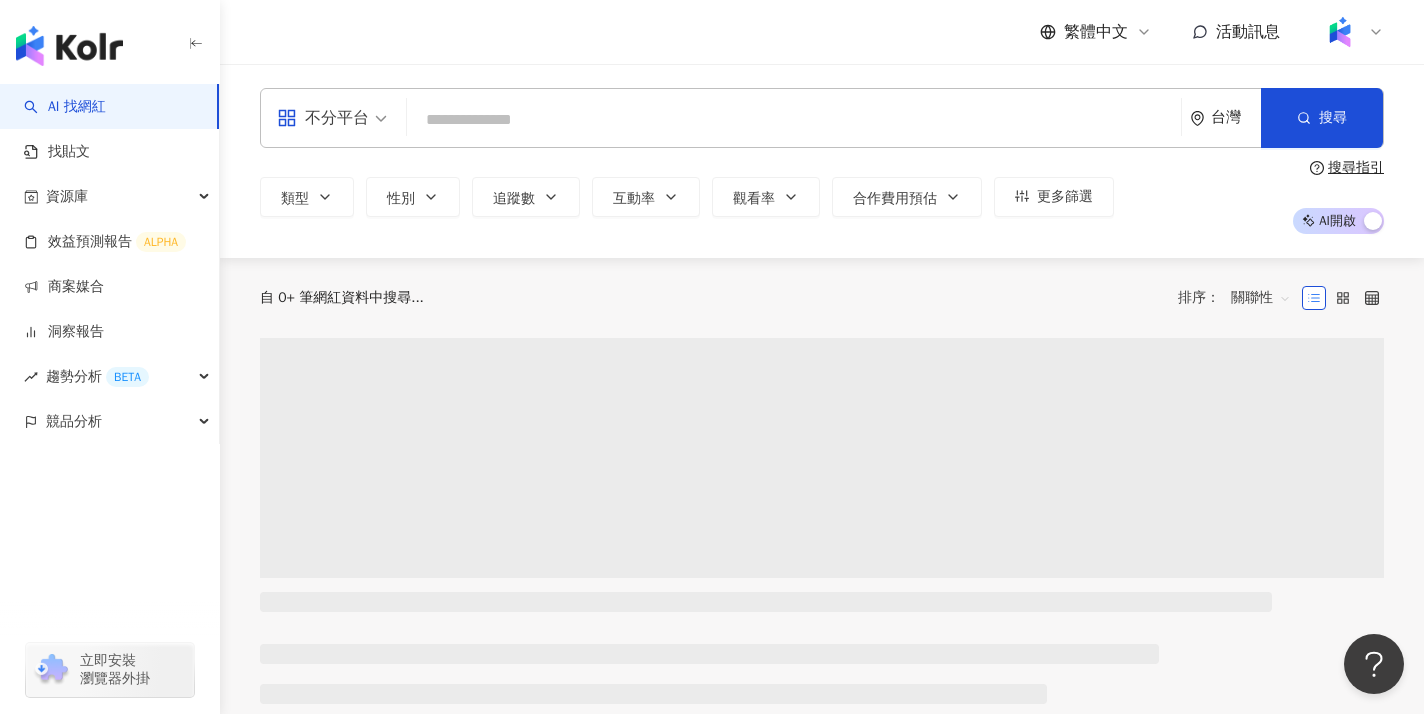 click at bounding box center [794, 120] 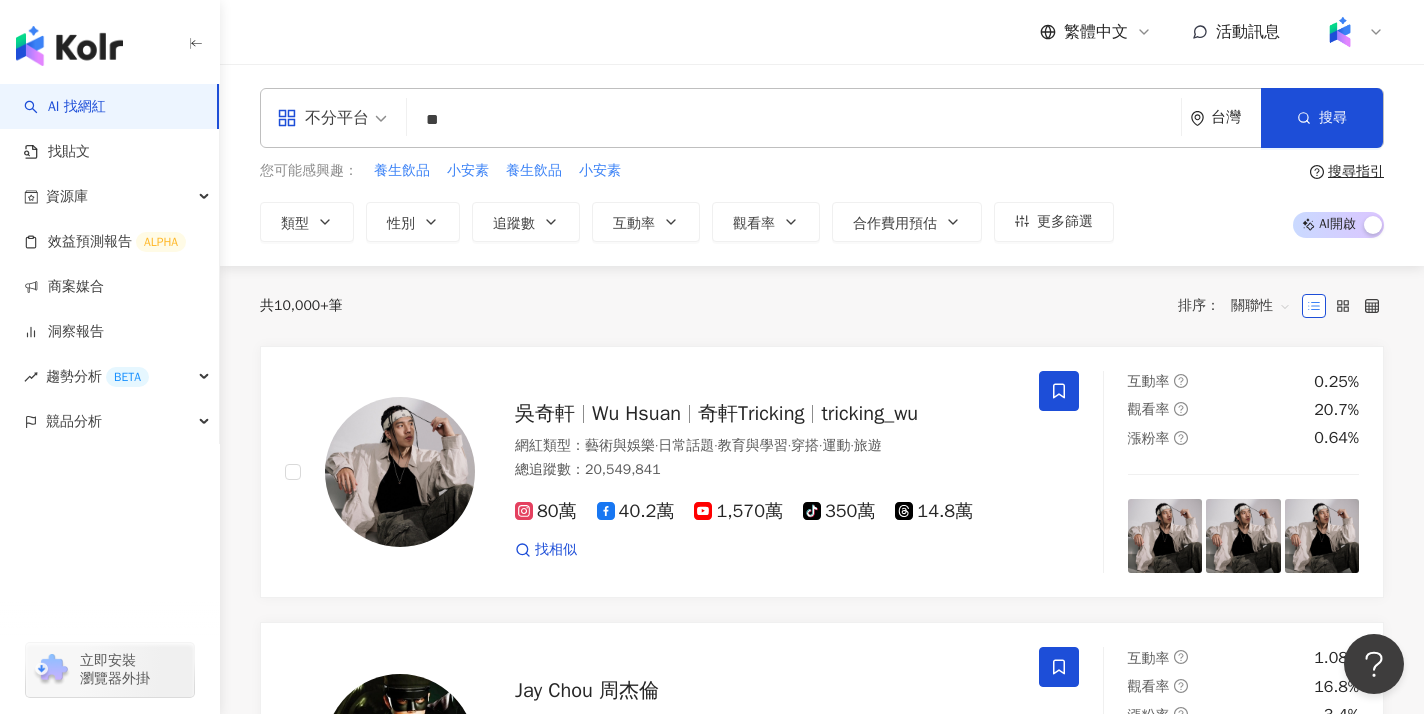 type on "*" 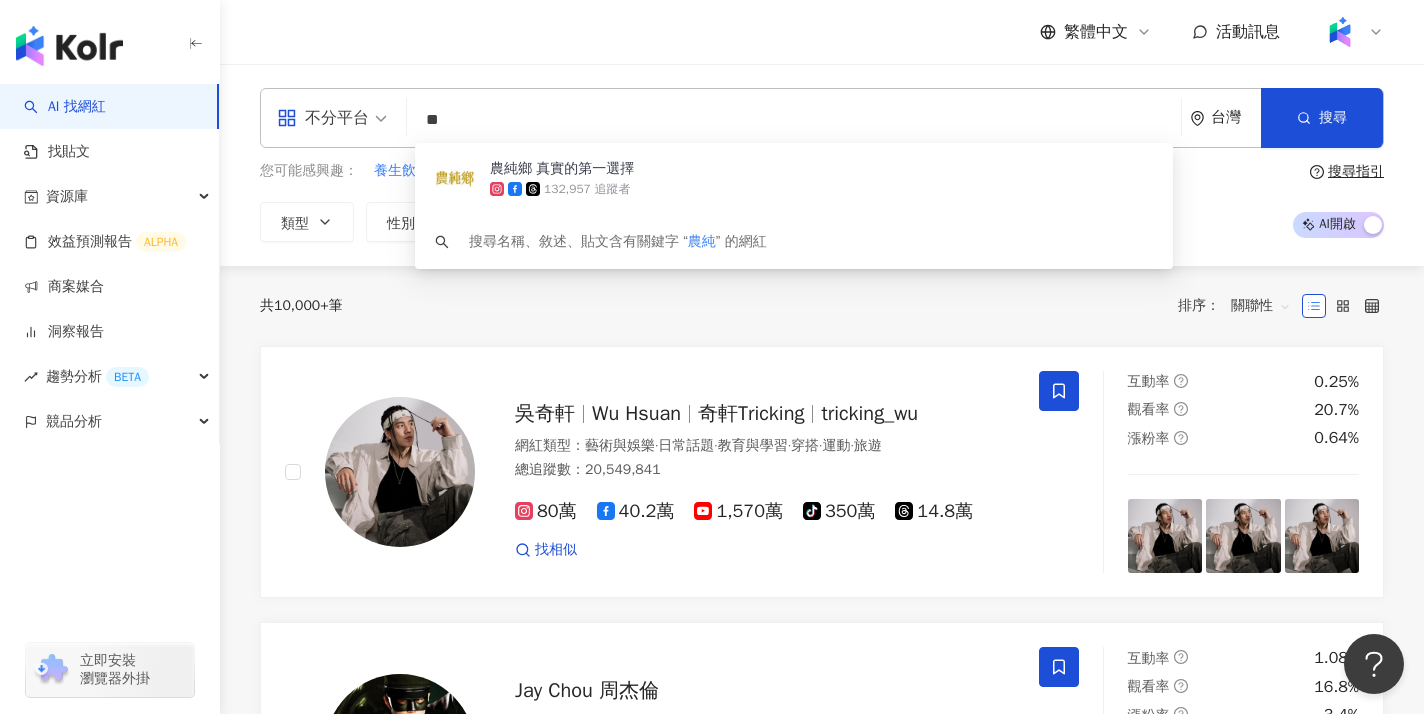type on "*" 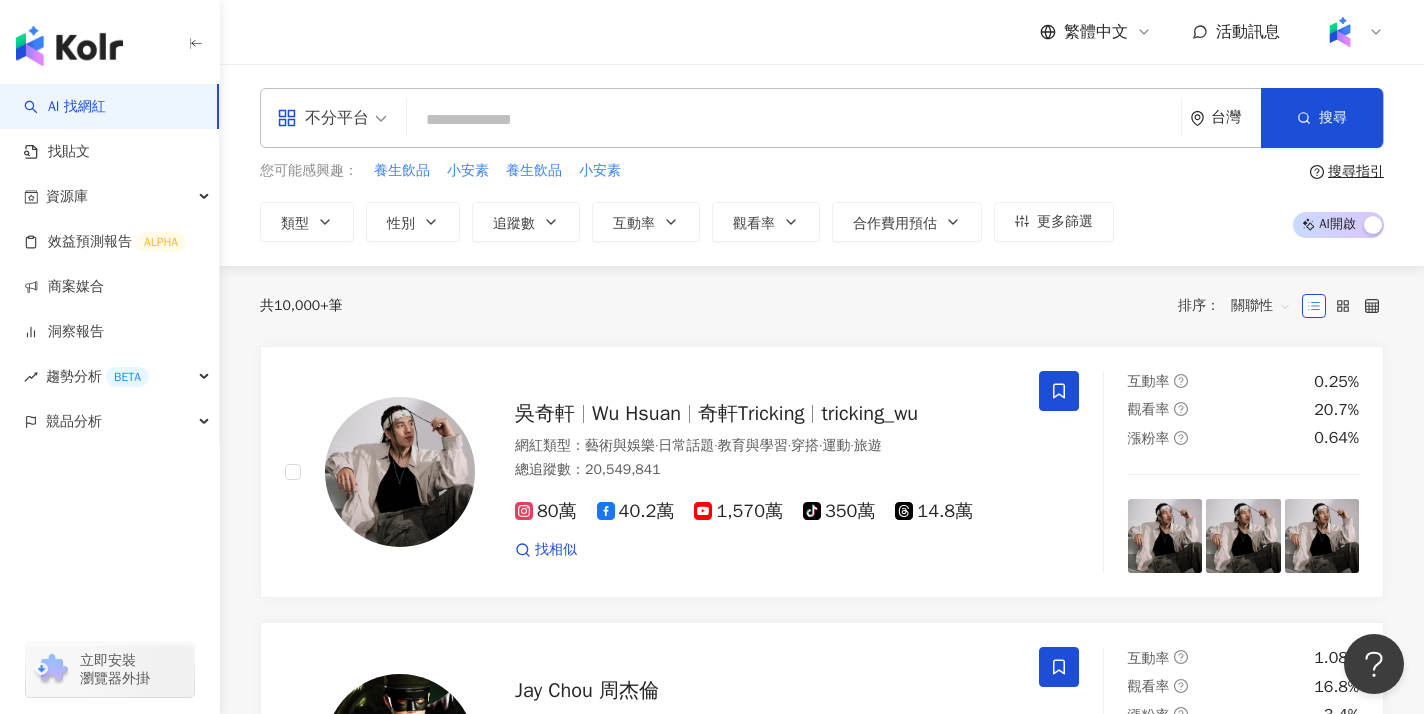 type on "*" 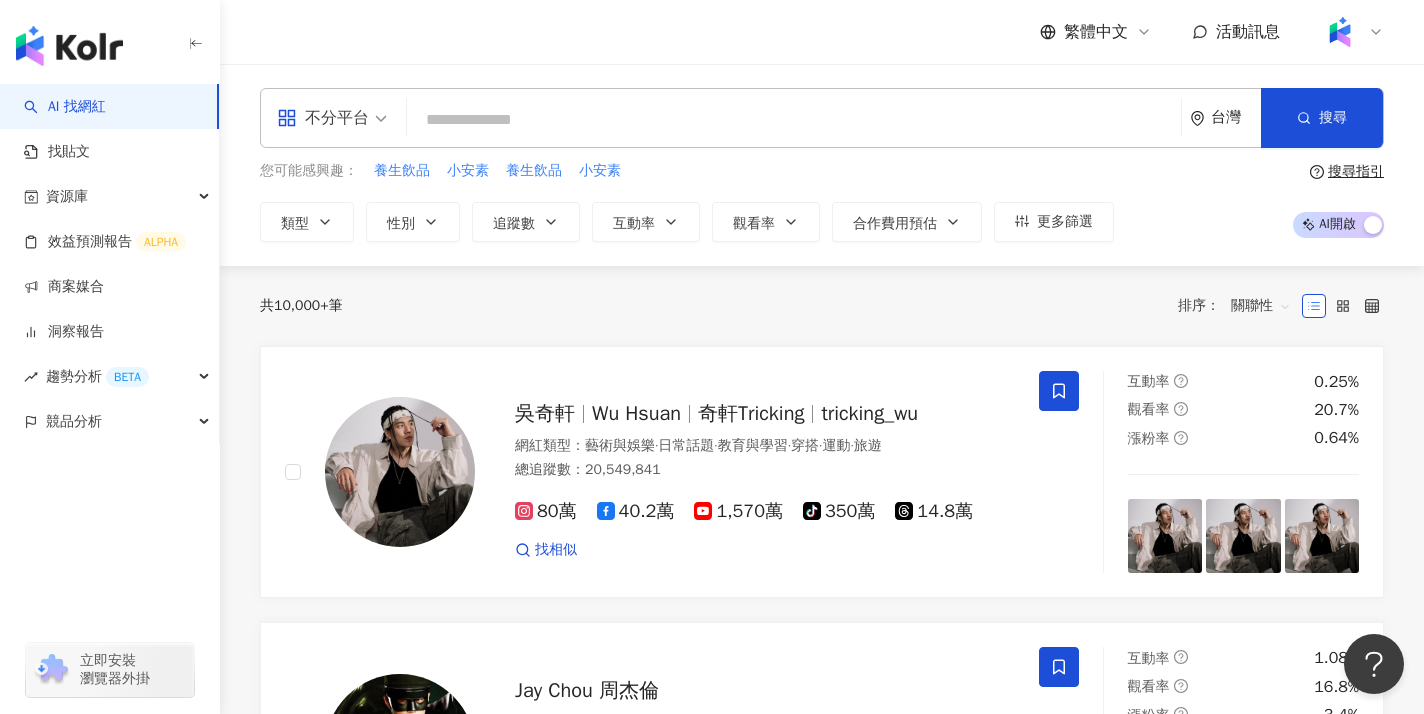 click at bounding box center (794, 120) 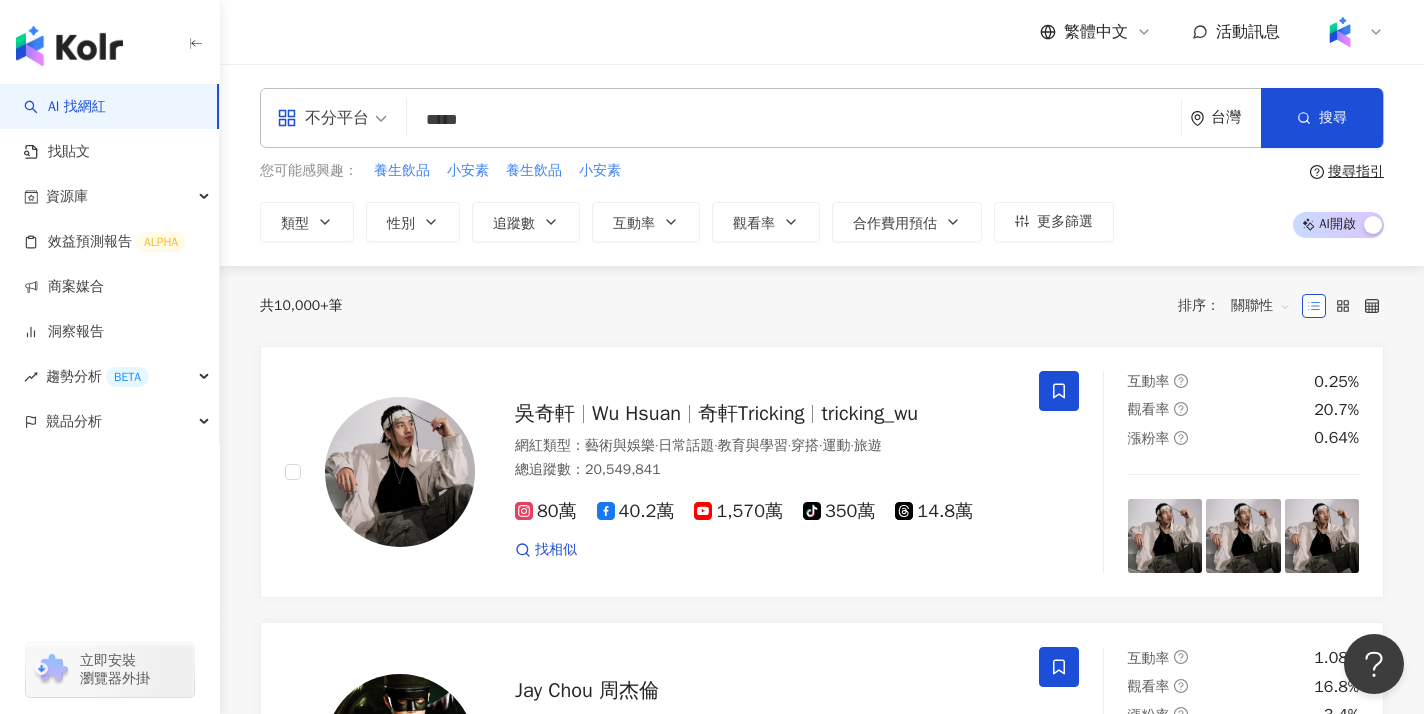 type on "*****" 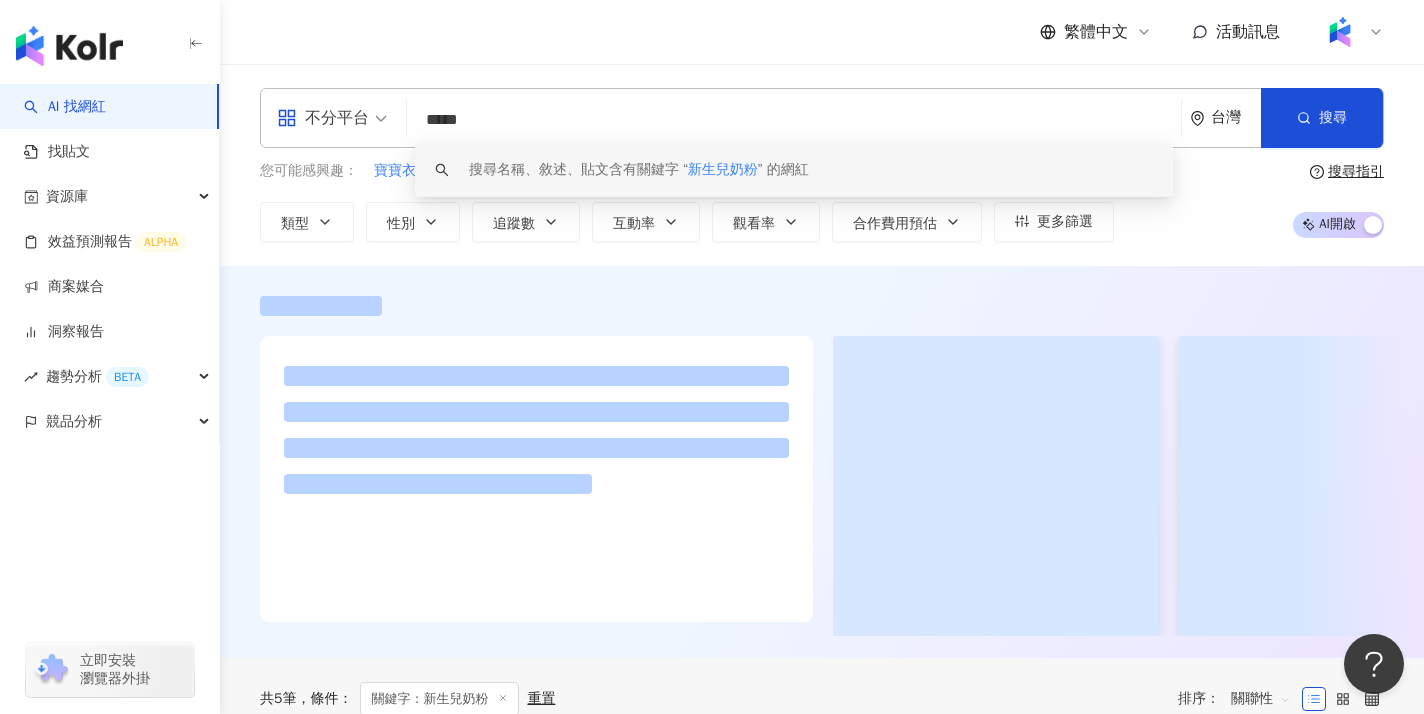 drag, startPoint x: 529, startPoint y: 121, endPoint x: 415, endPoint y: 121, distance: 114 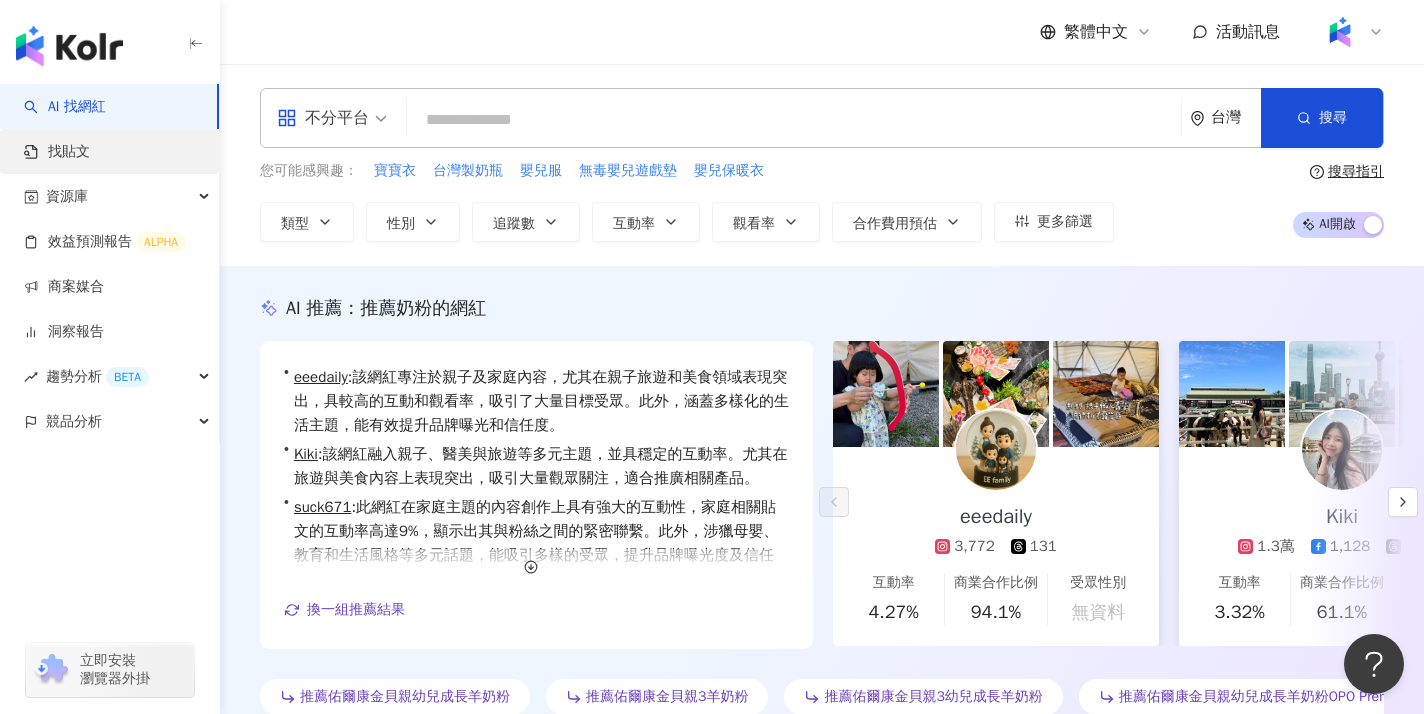 type 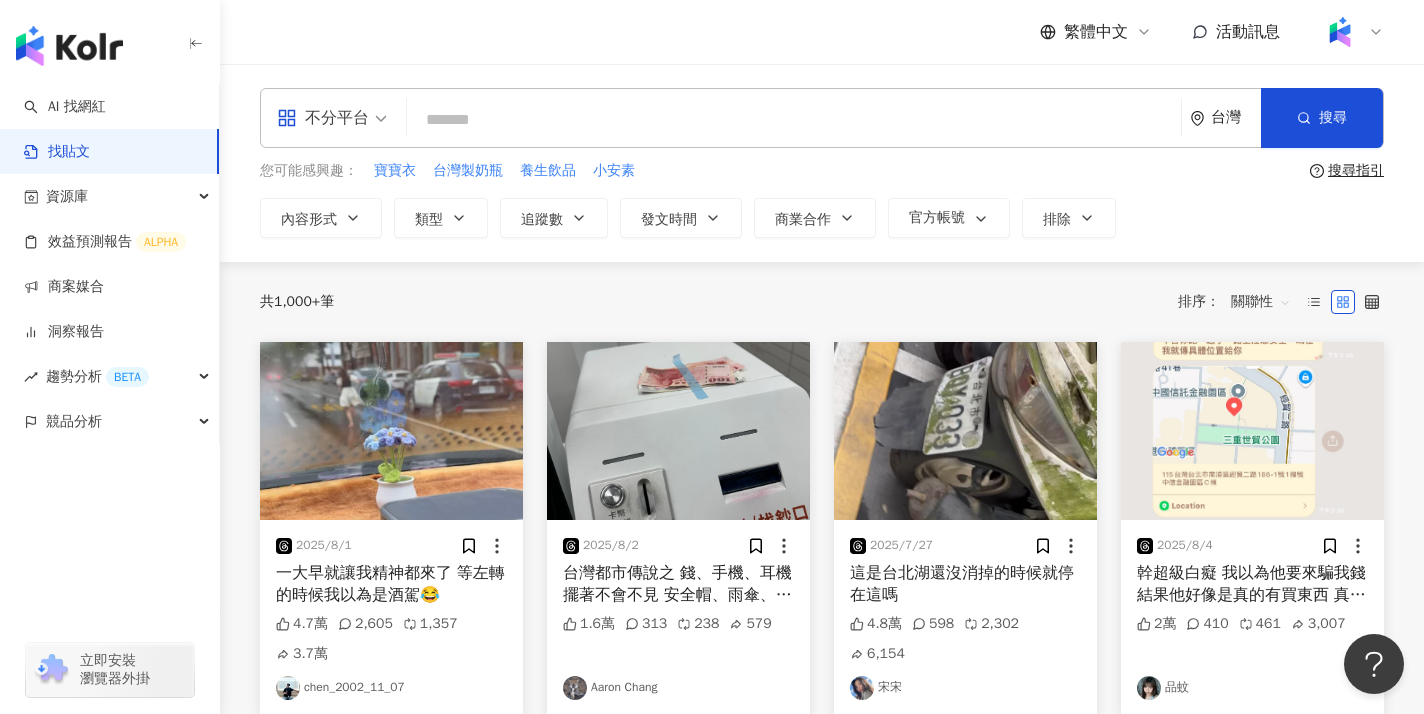 click at bounding box center [794, 119] 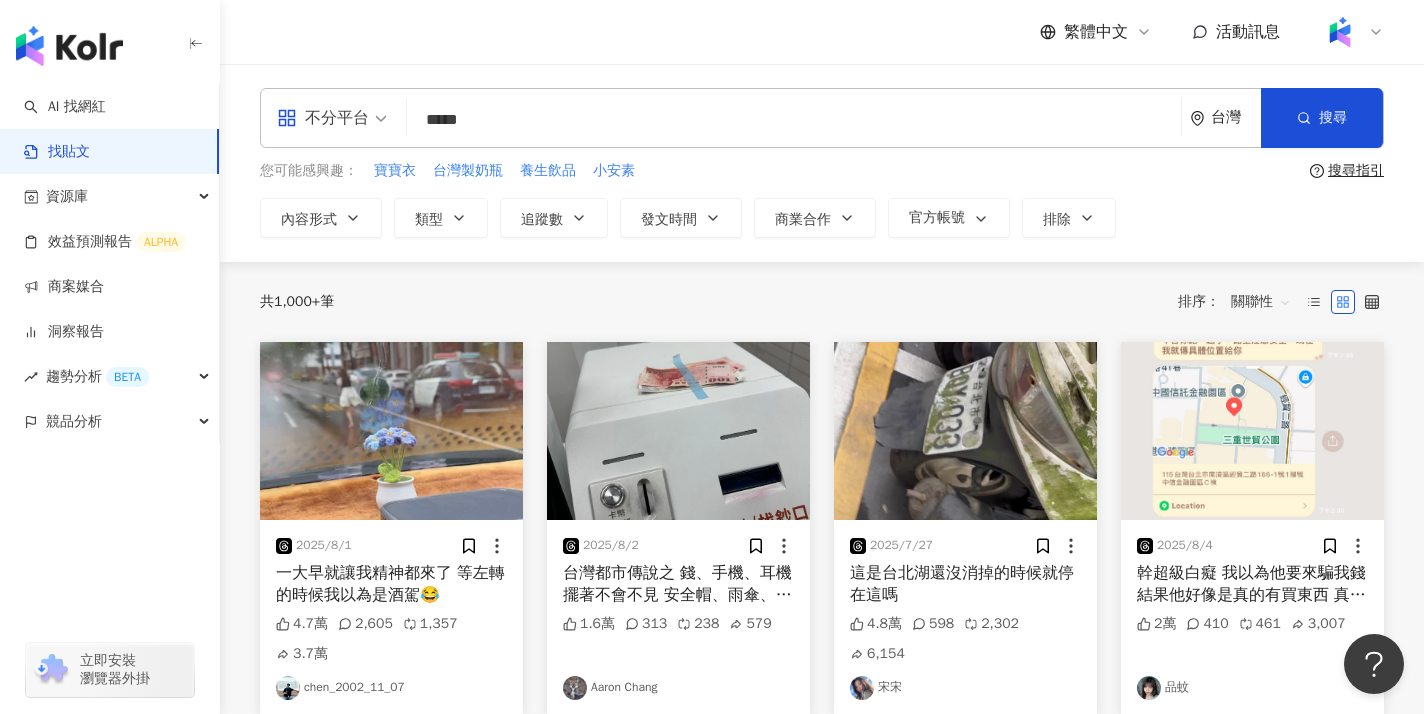 type on "*****" 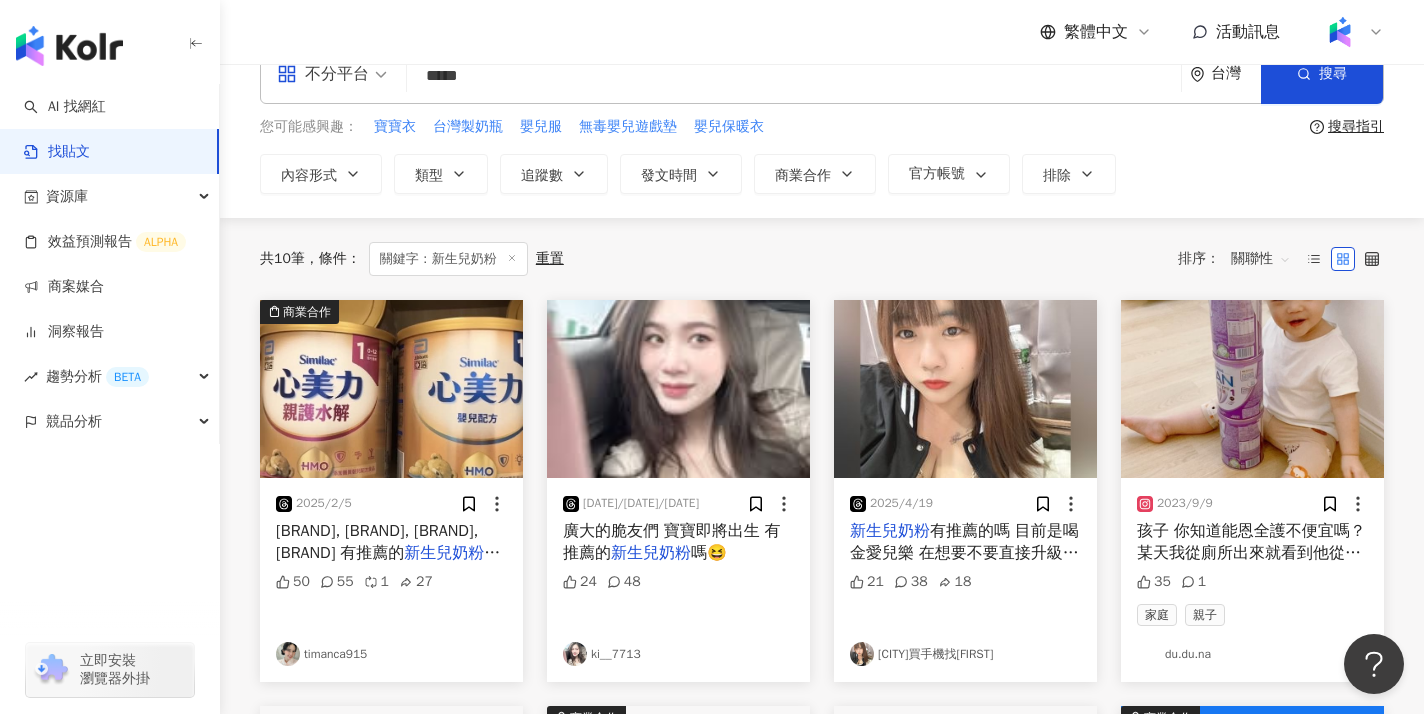 scroll, scrollTop: 0, scrollLeft: 0, axis: both 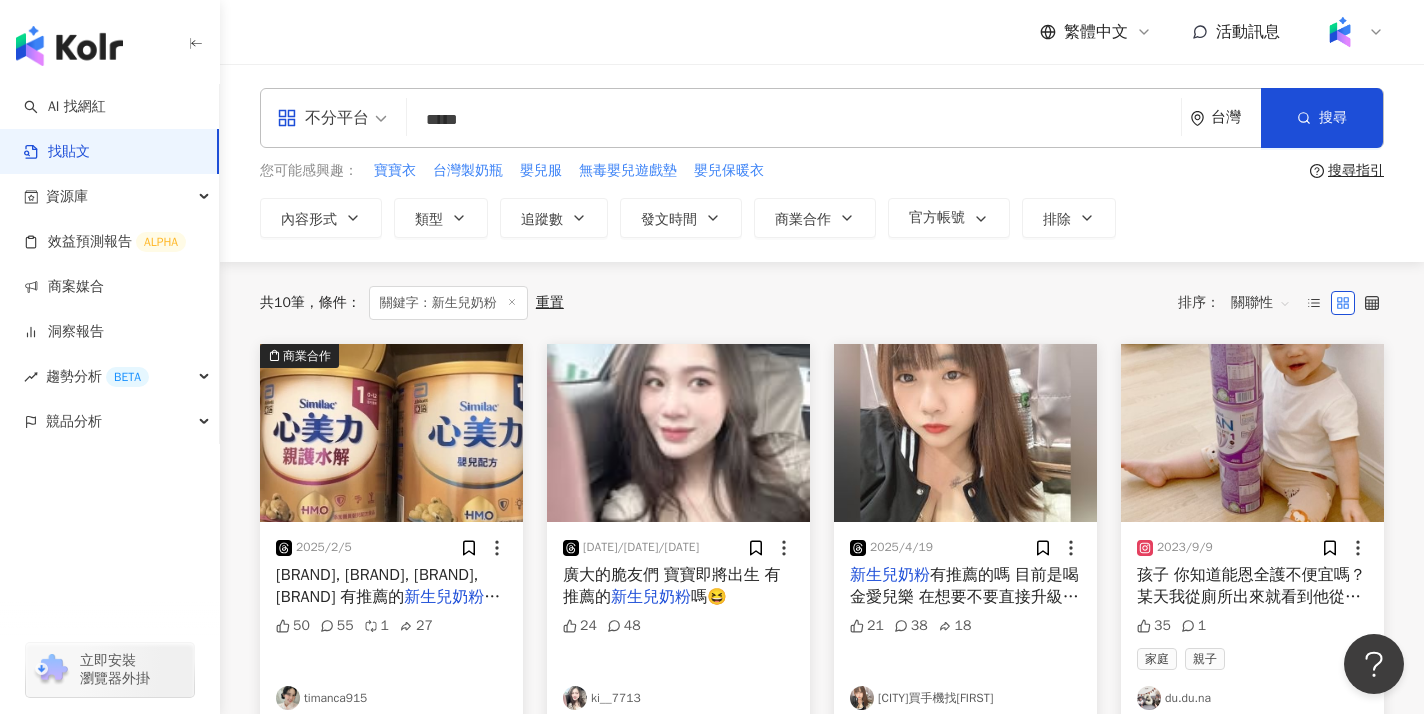 click on "關聯性" at bounding box center (1261, 303) 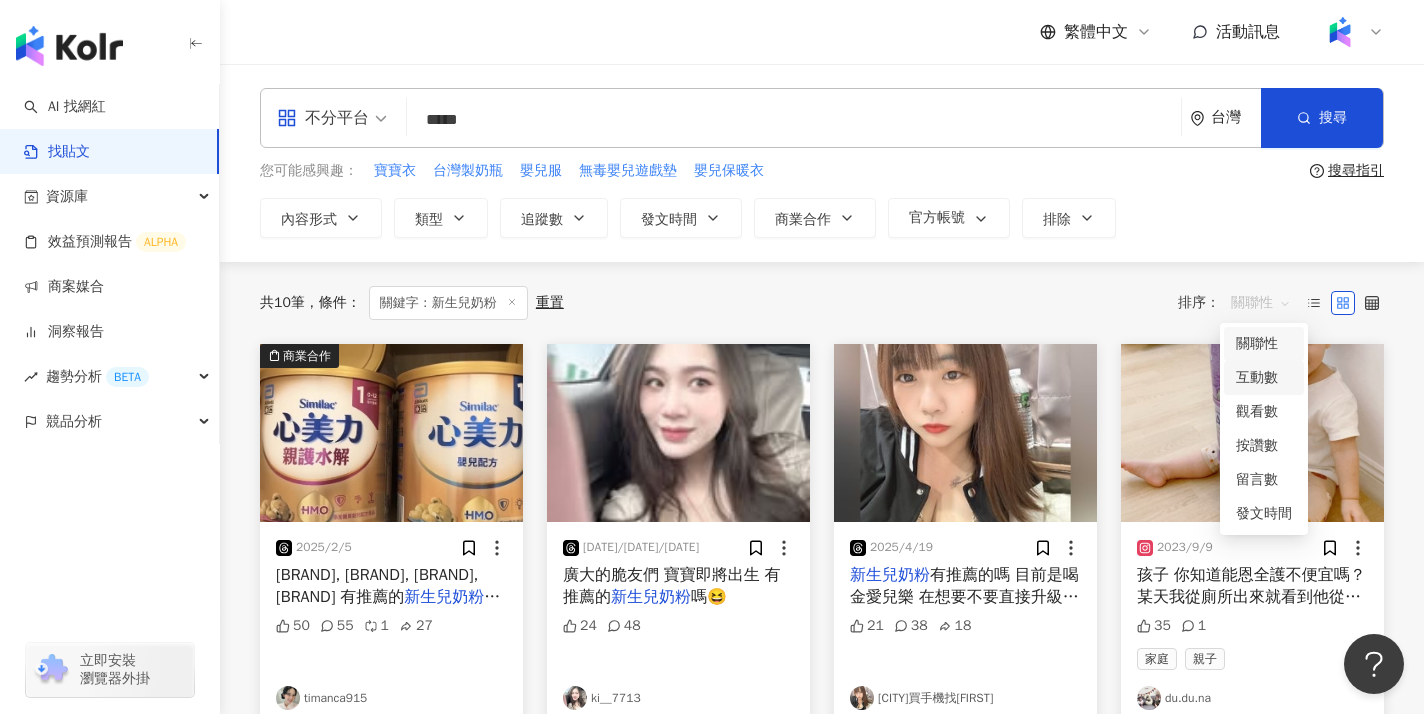 click on "互動數" at bounding box center (1264, 378) 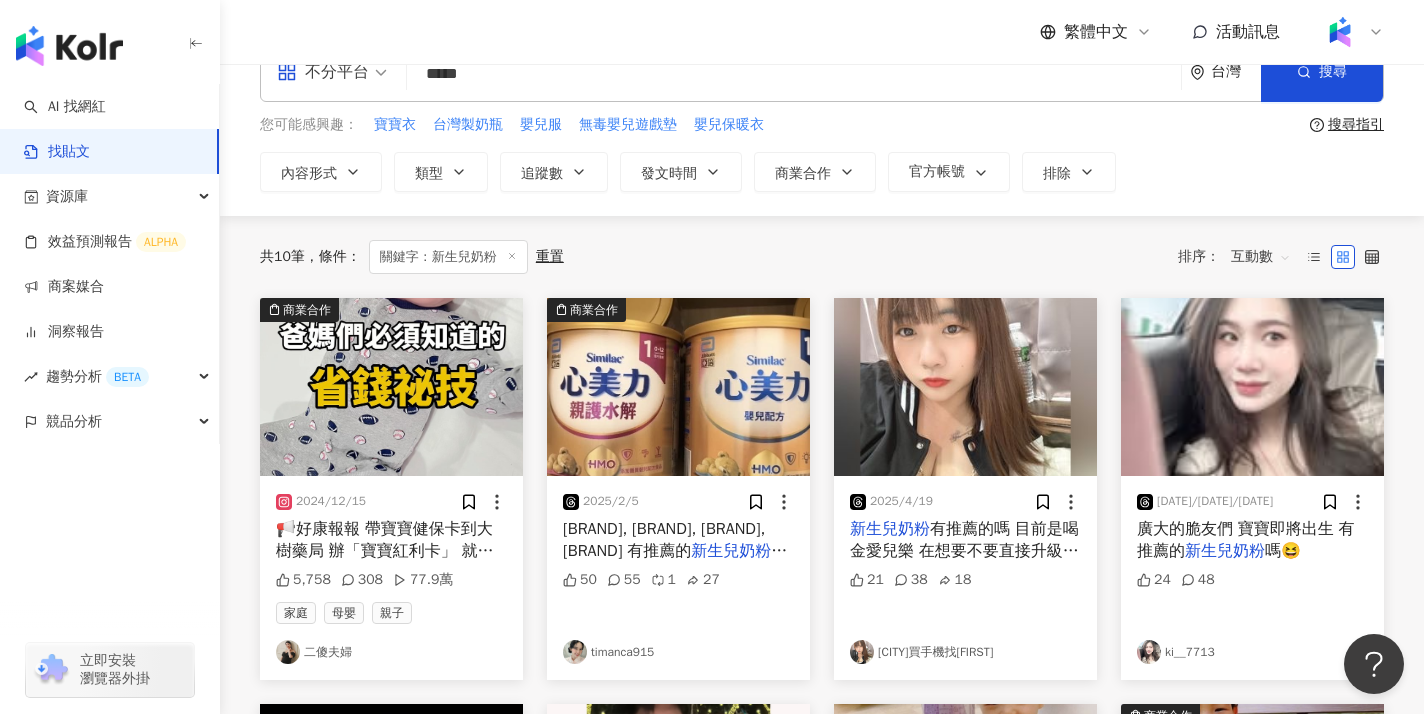 scroll, scrollTop: 47, scrollLeft: 0, axis: vertical 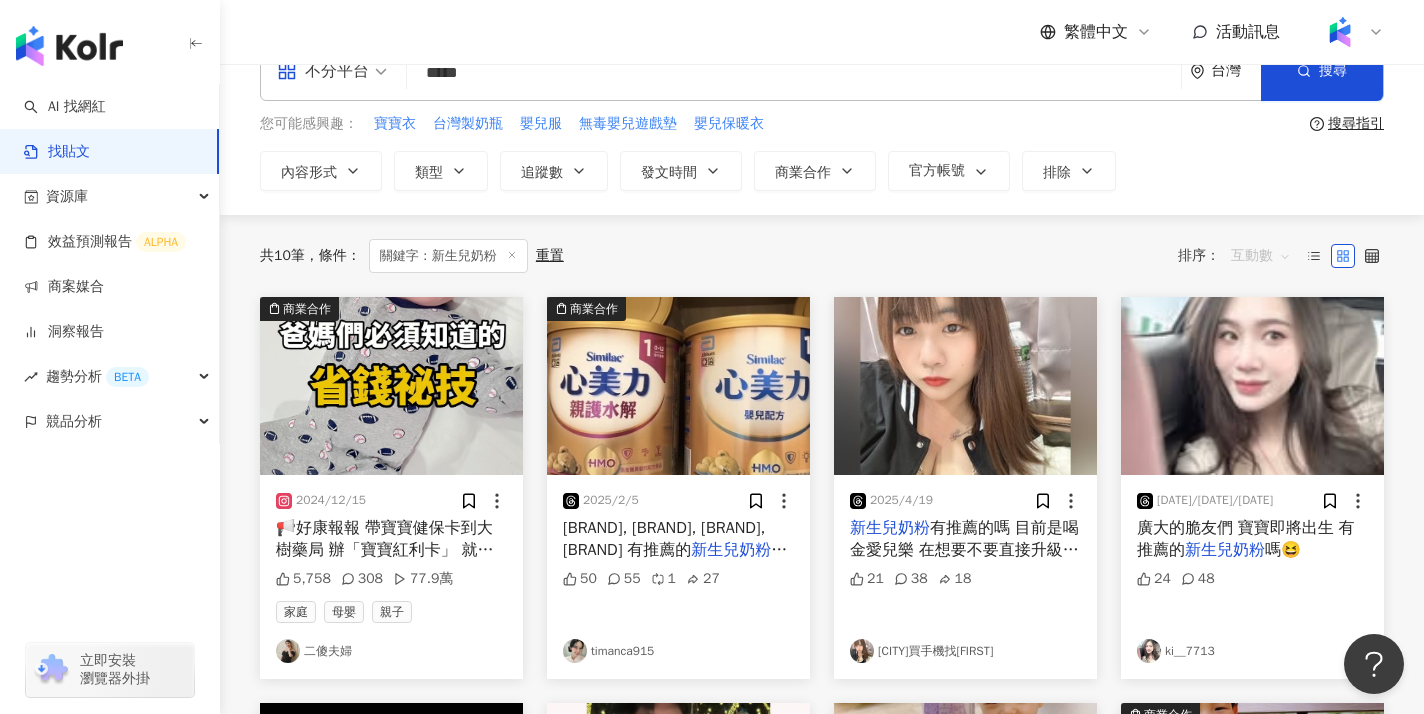 click on "互動數" at bounding box center (1261, 256) 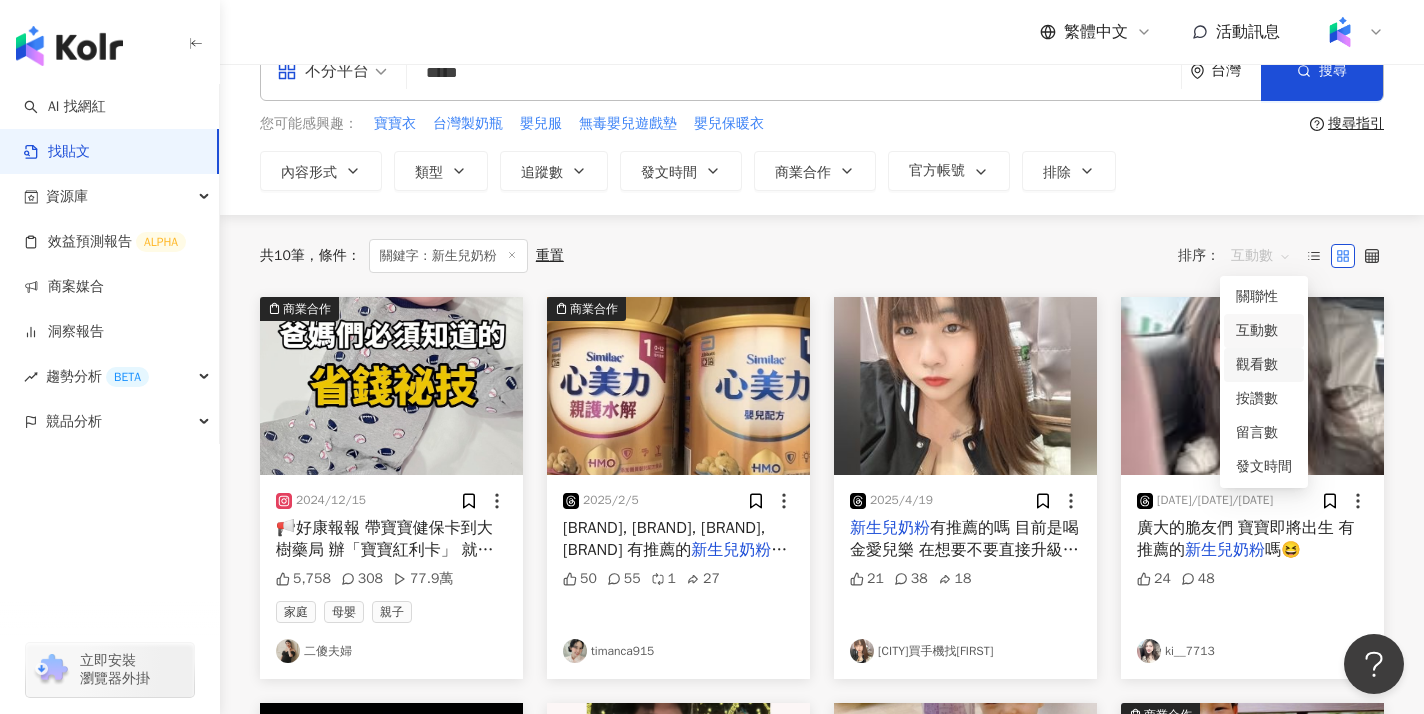 click on "觀看數" at bounding box center (1264, 365) 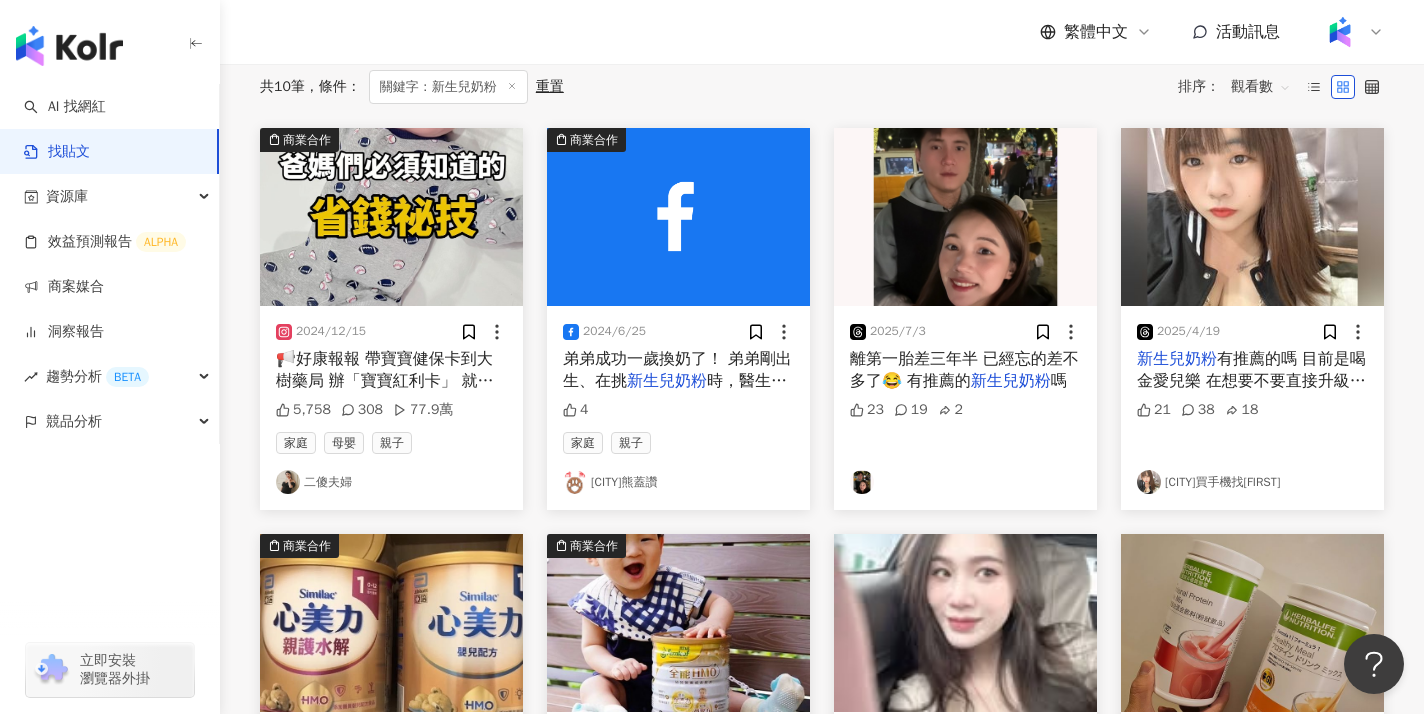 scroll, scrollTop: 0, scrollLeft: 0, axis: both 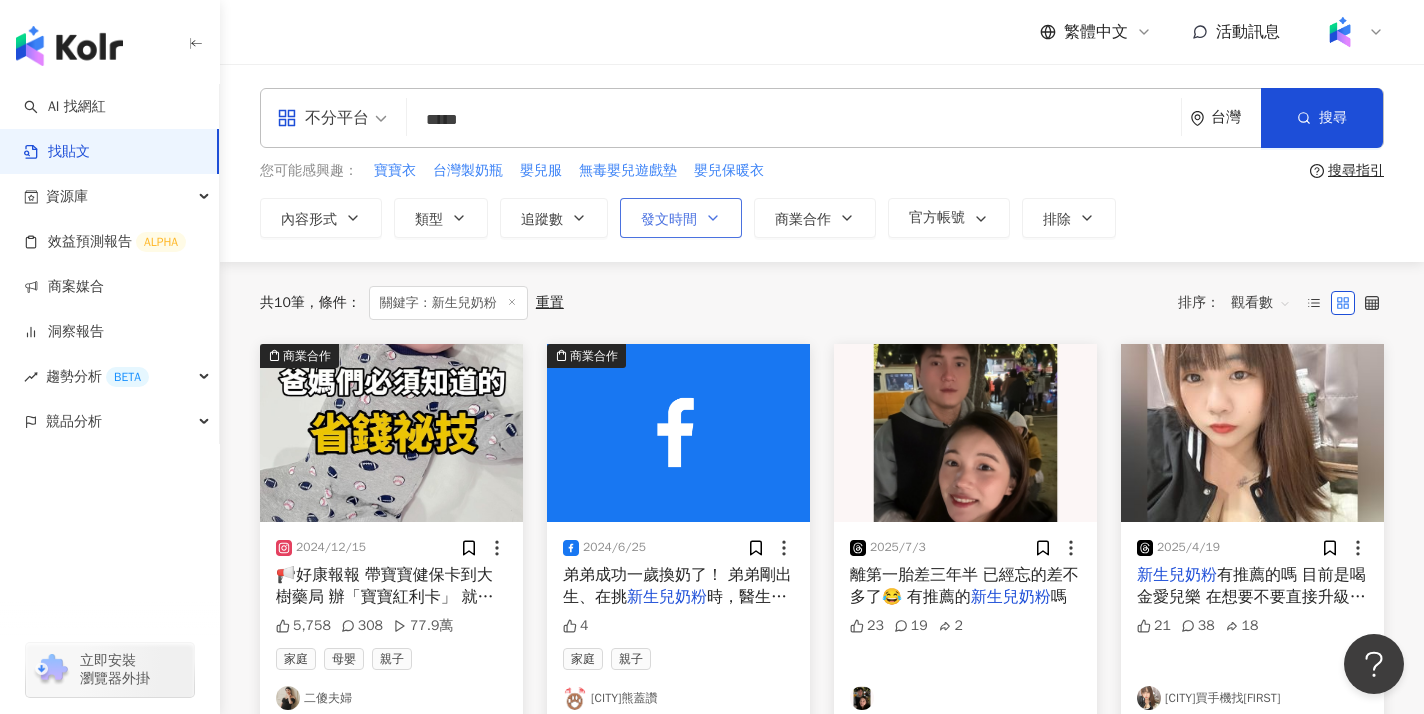 click on "發文時間" at bounding box center [669, 220] 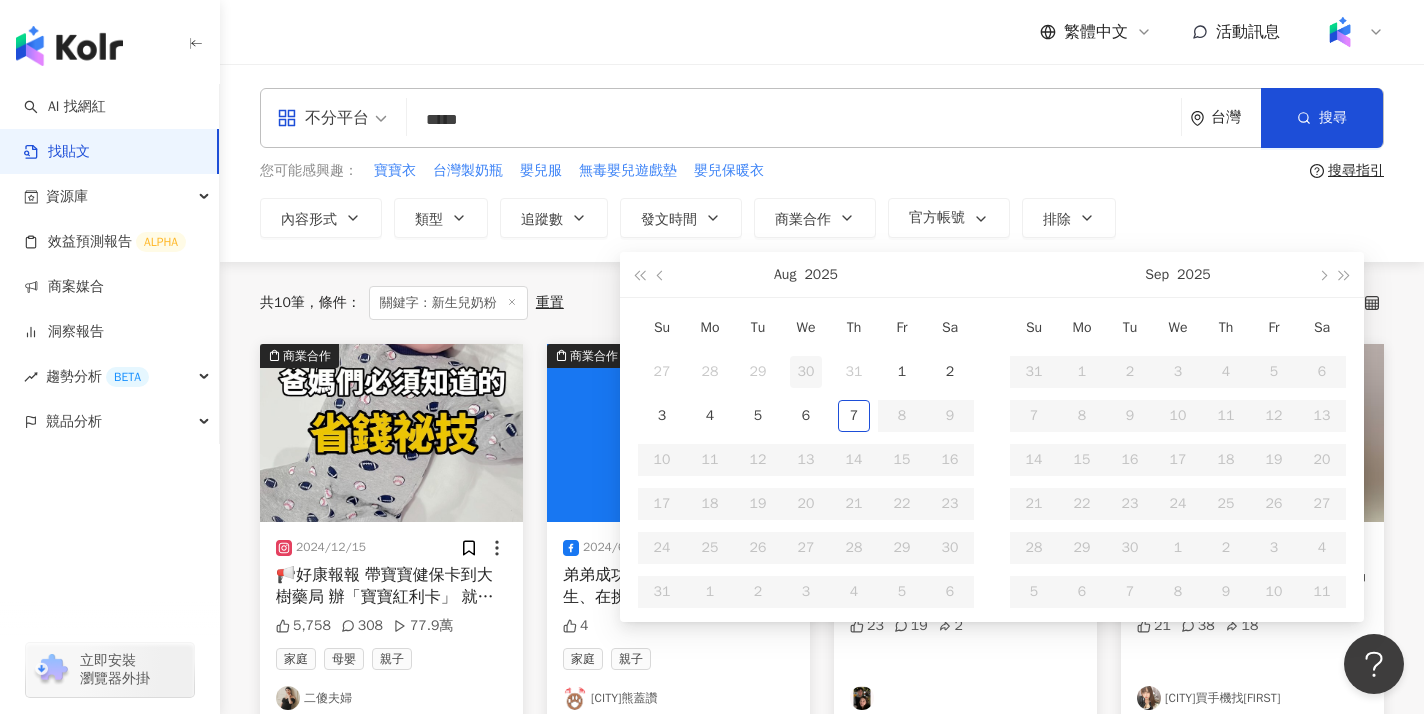 type on "**********" 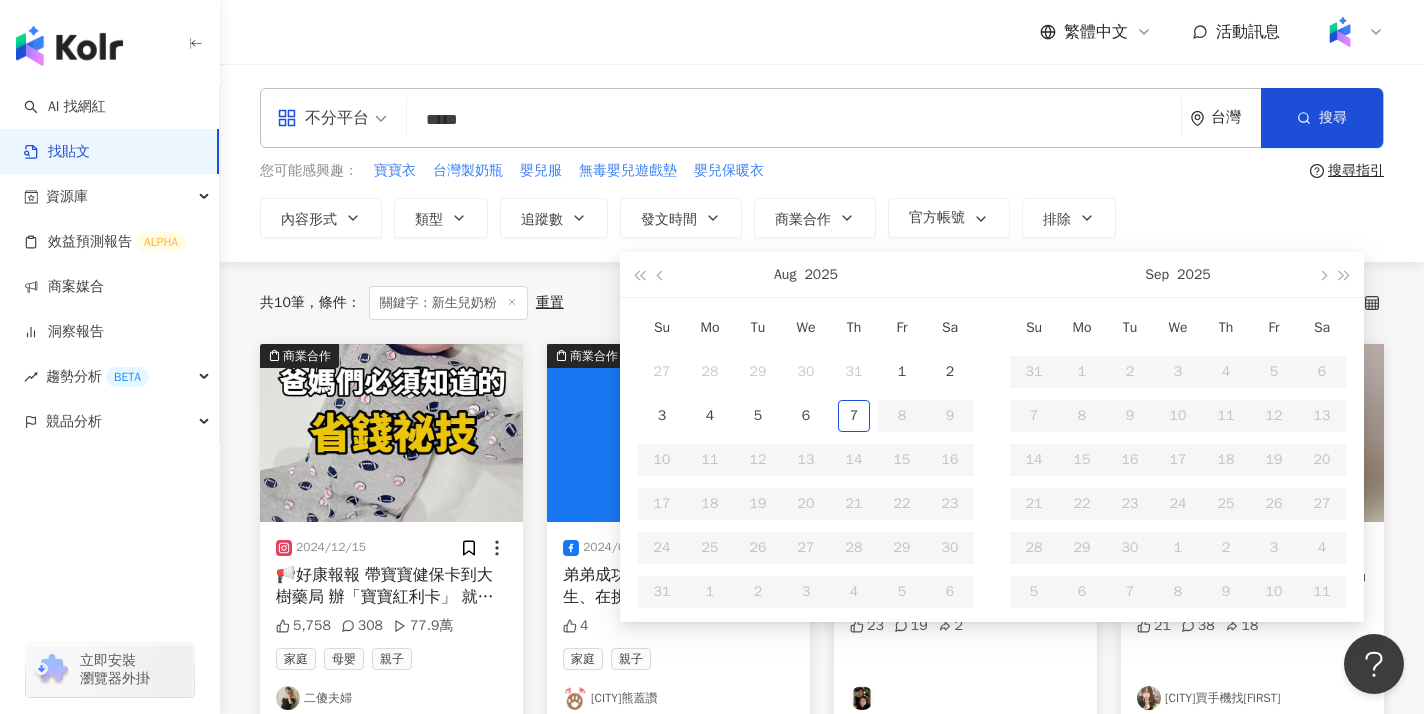 type 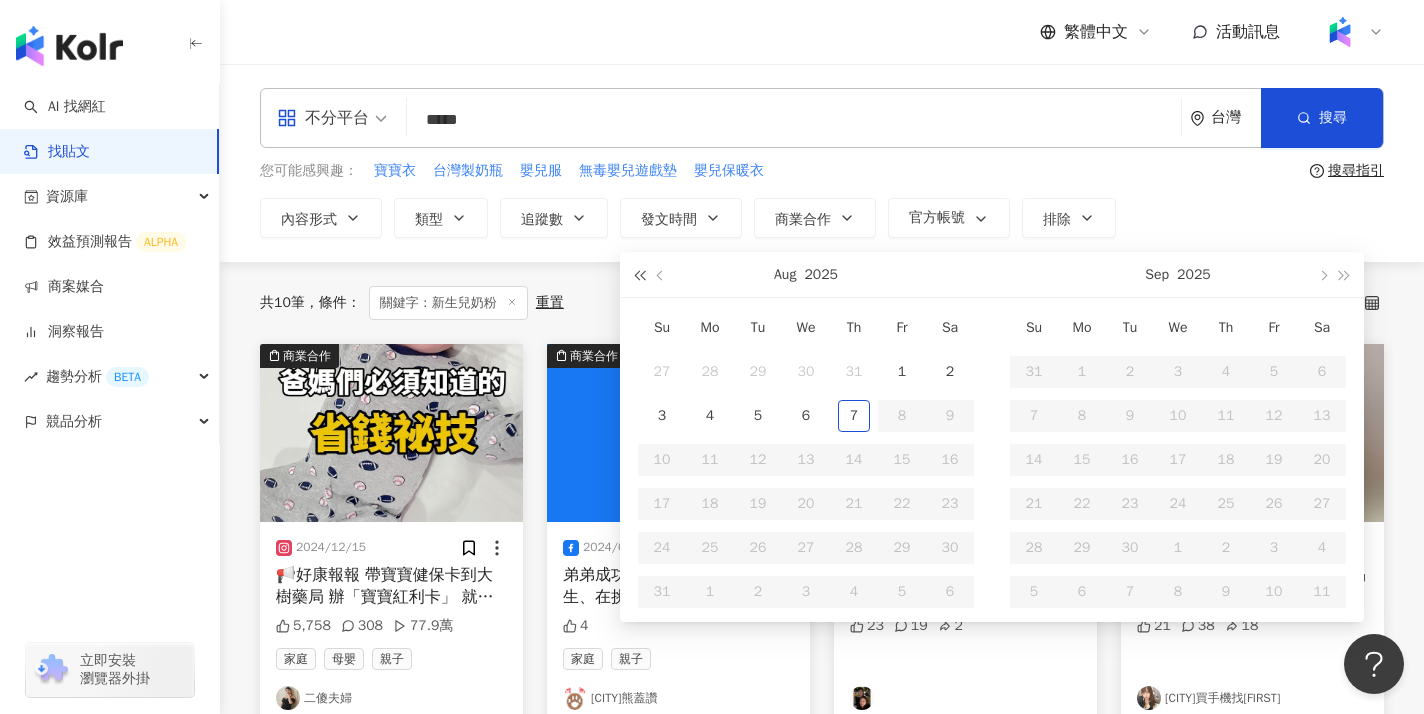click at bounding box center (639, 276) 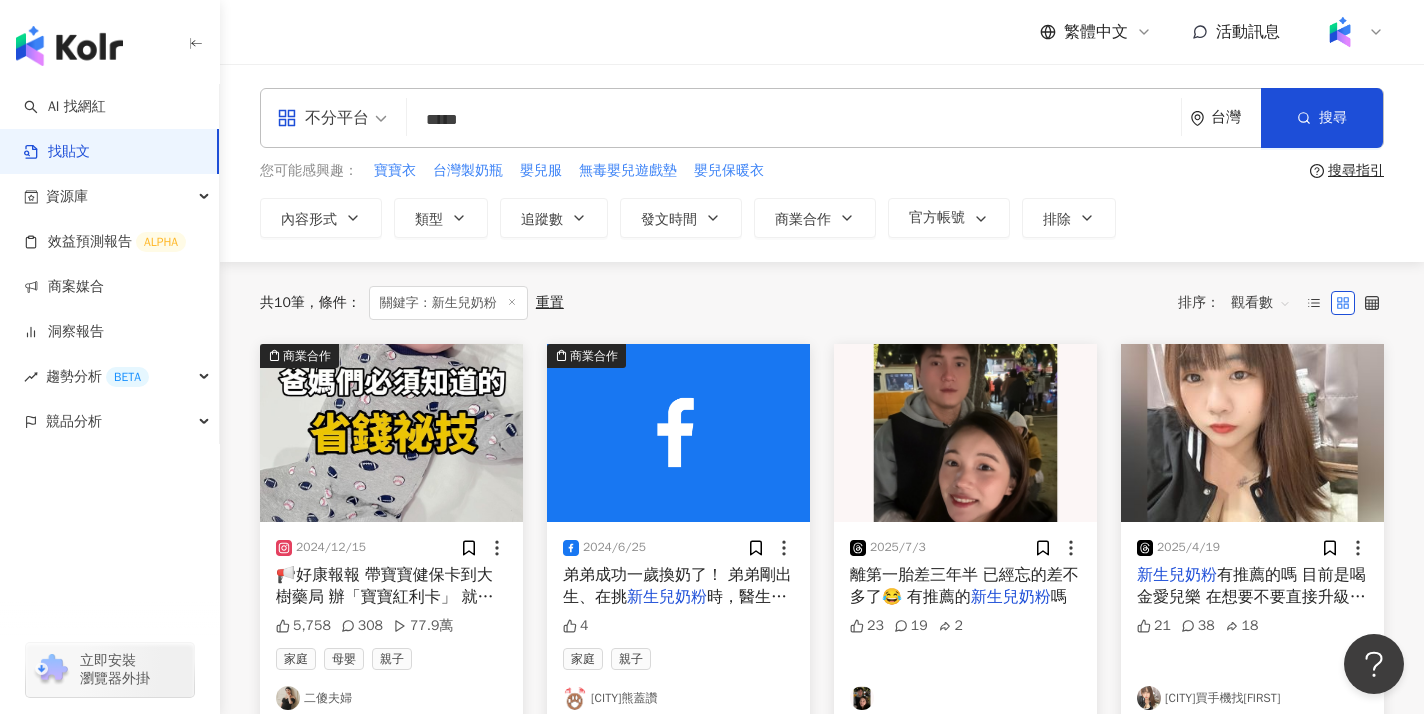 click on "您可能感興趣： 寶寶衣  台灣製奶瓶  嬰兒服  無毒嬰兒遊戲墊  嬰兒保暖衣" at bounding box center (781, 171) 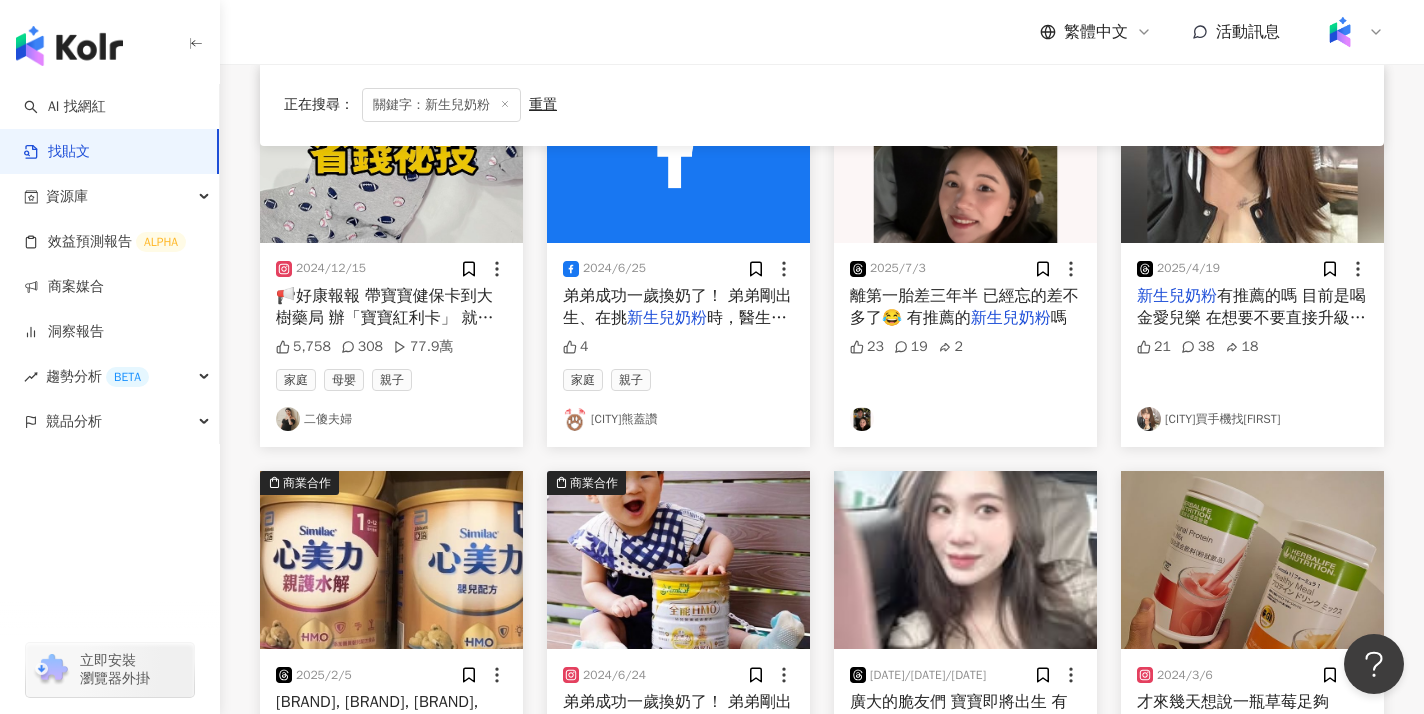 scroll, scrollTop: 267, scrollLeft: 0, axis: vertical 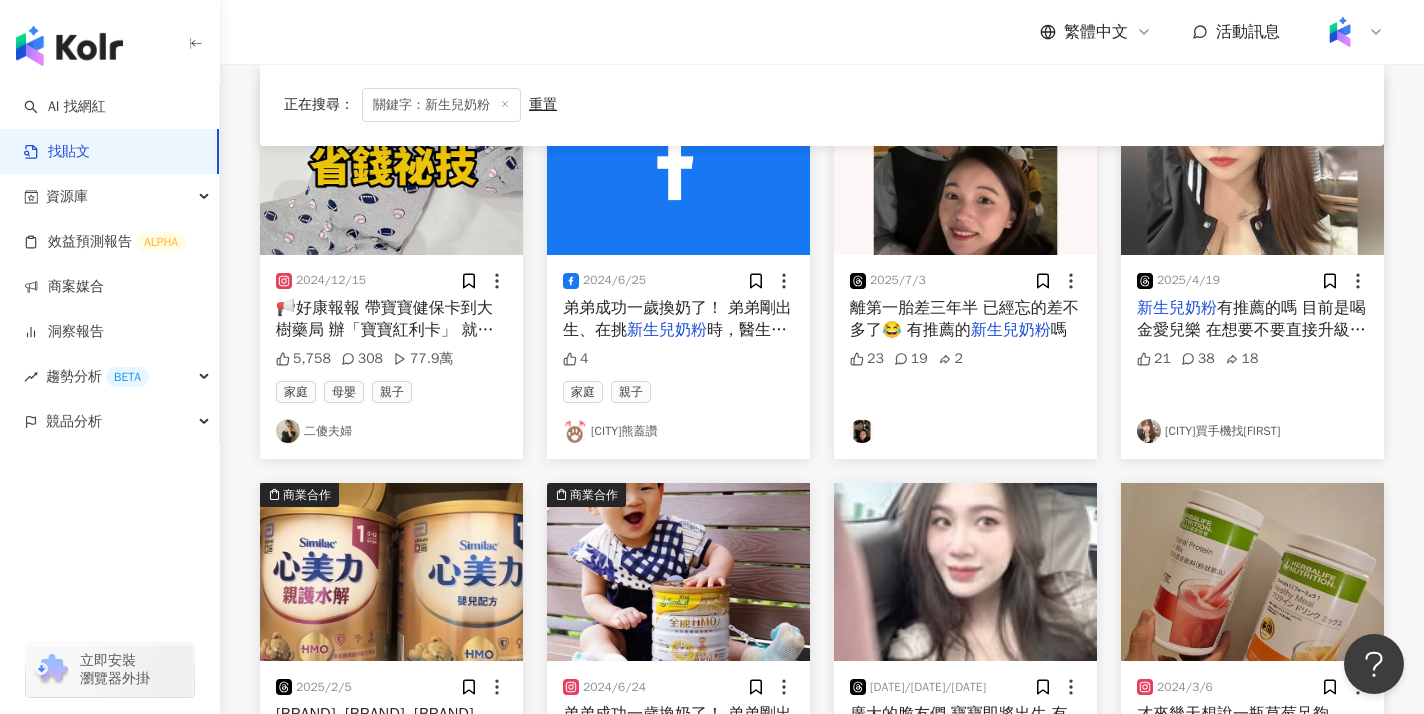 click on "二傻夫婦" at bounding box center [391, 431] 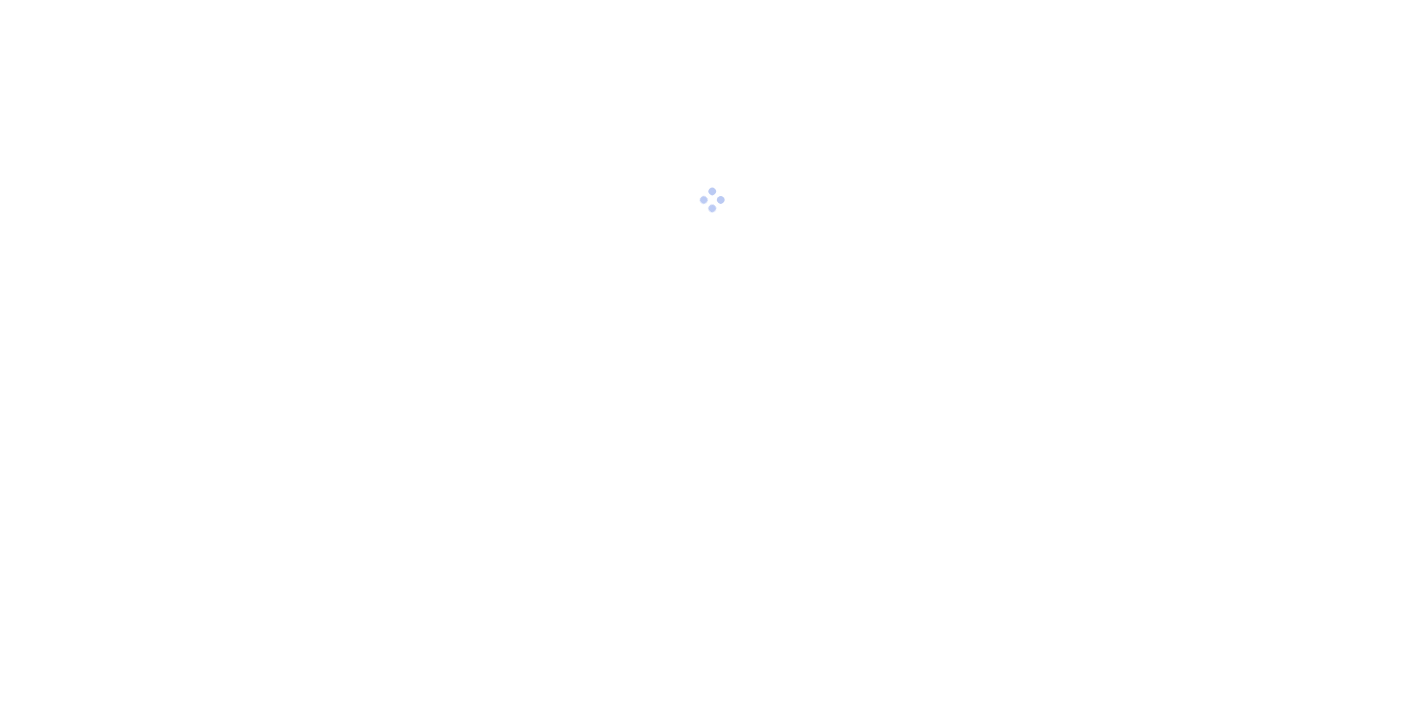 scroll, scrollTop: 0, scrollLeft: 0, axis: both 